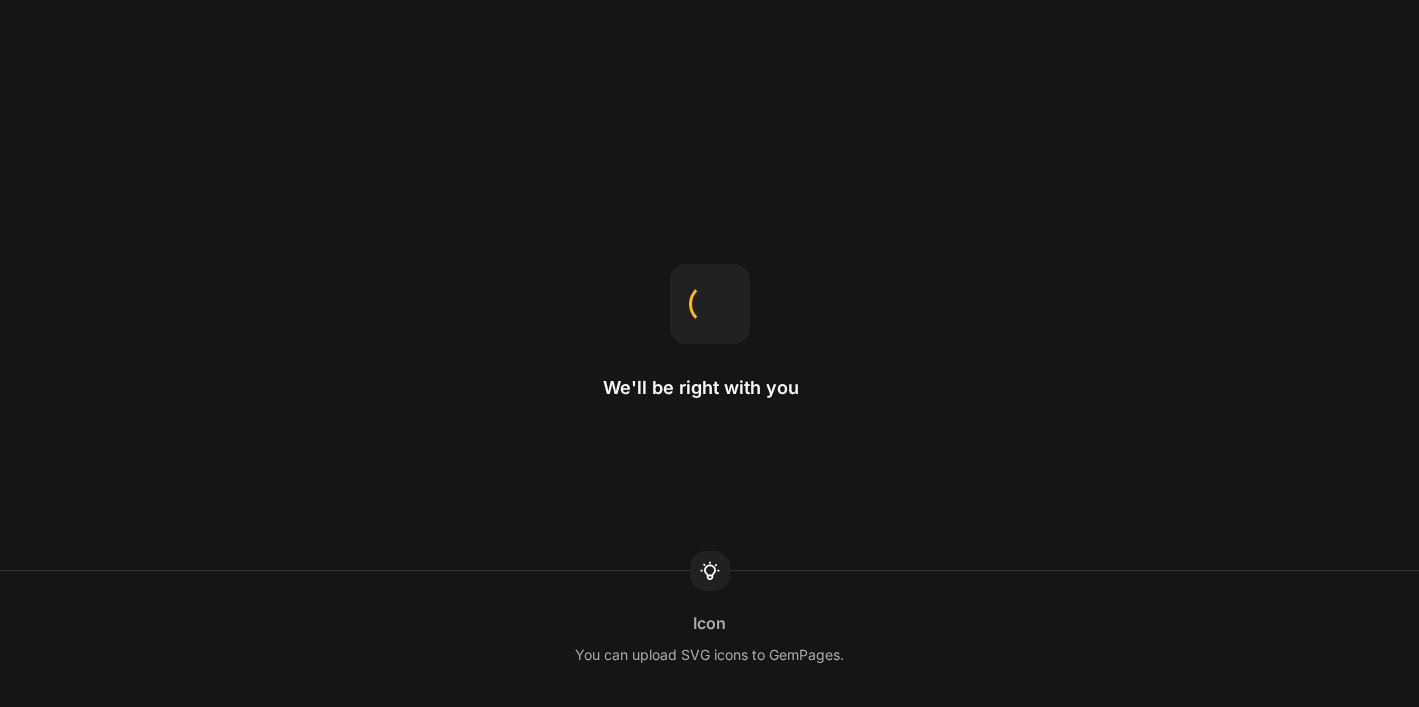 scroll, scrollTop: 0, scrollLeft: 0, axis: both 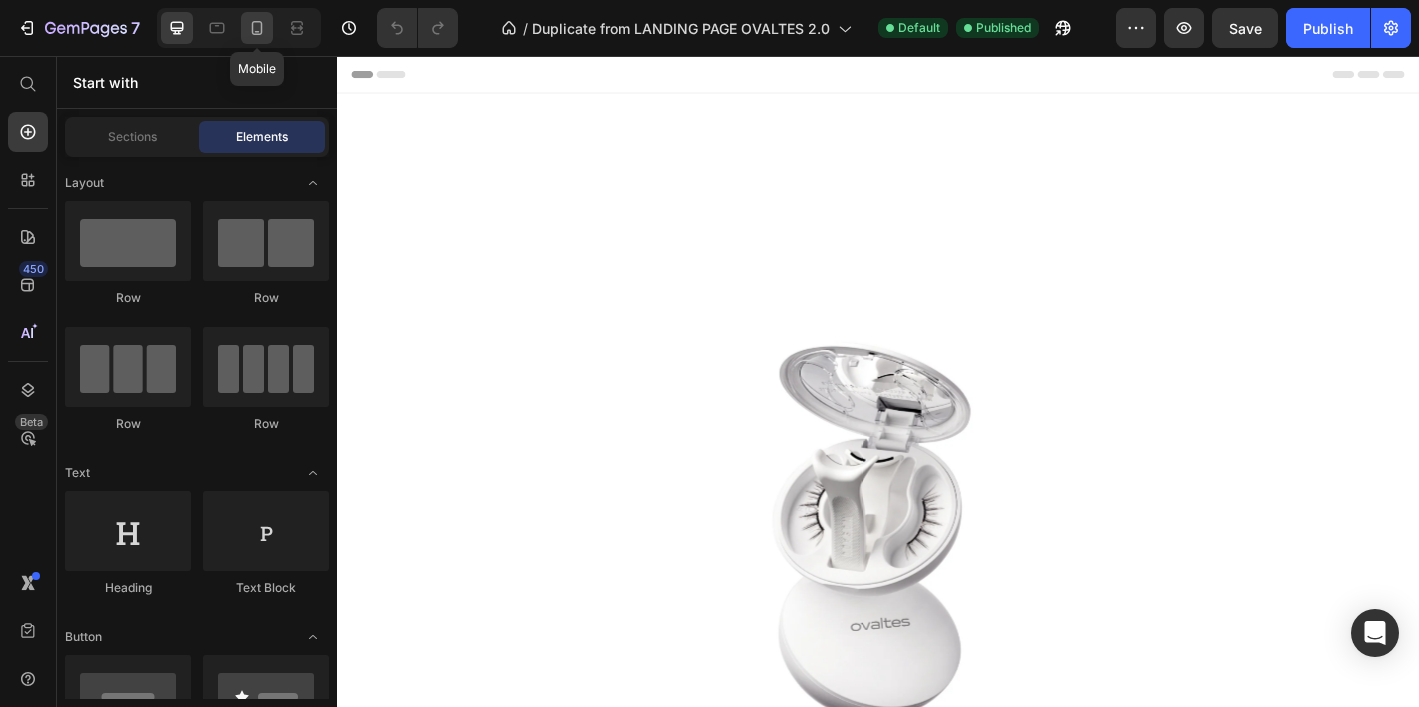 click 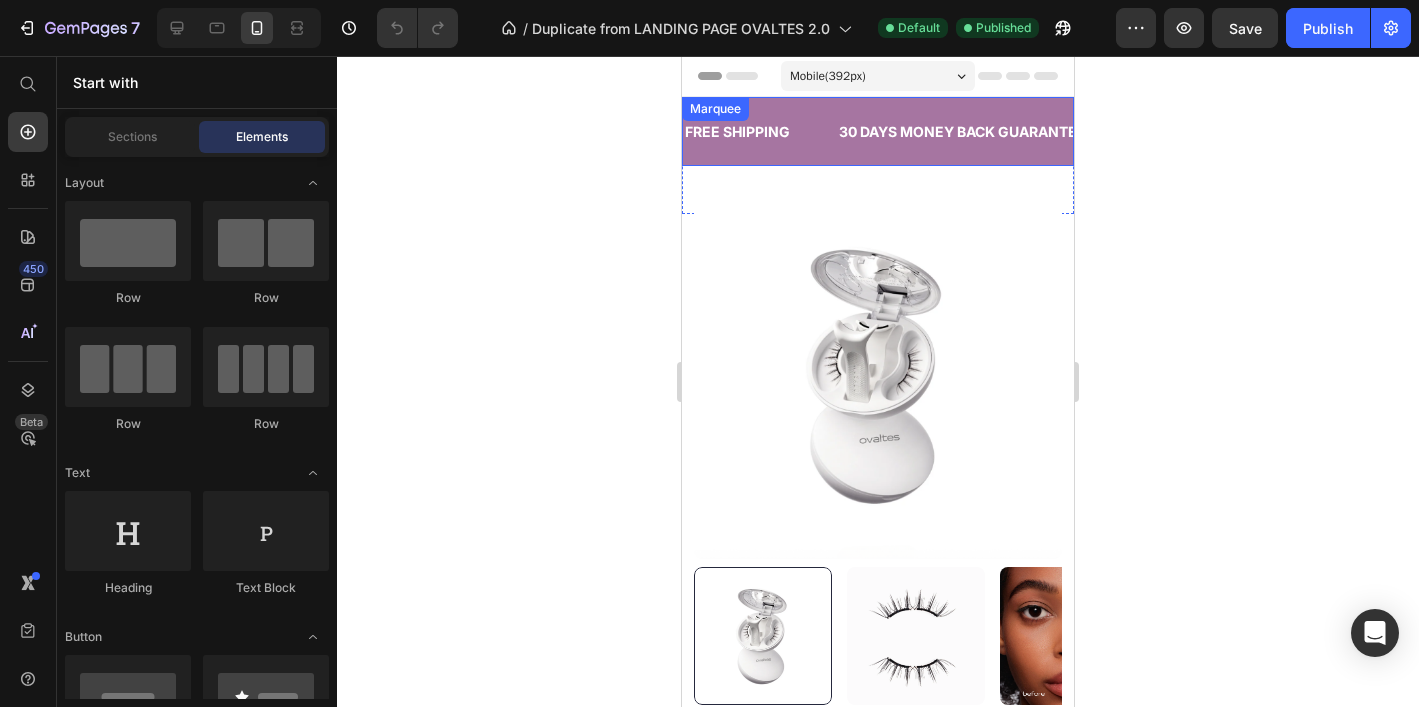 click on "FREE SHIPPING Text" at bounding box center [760, 131] 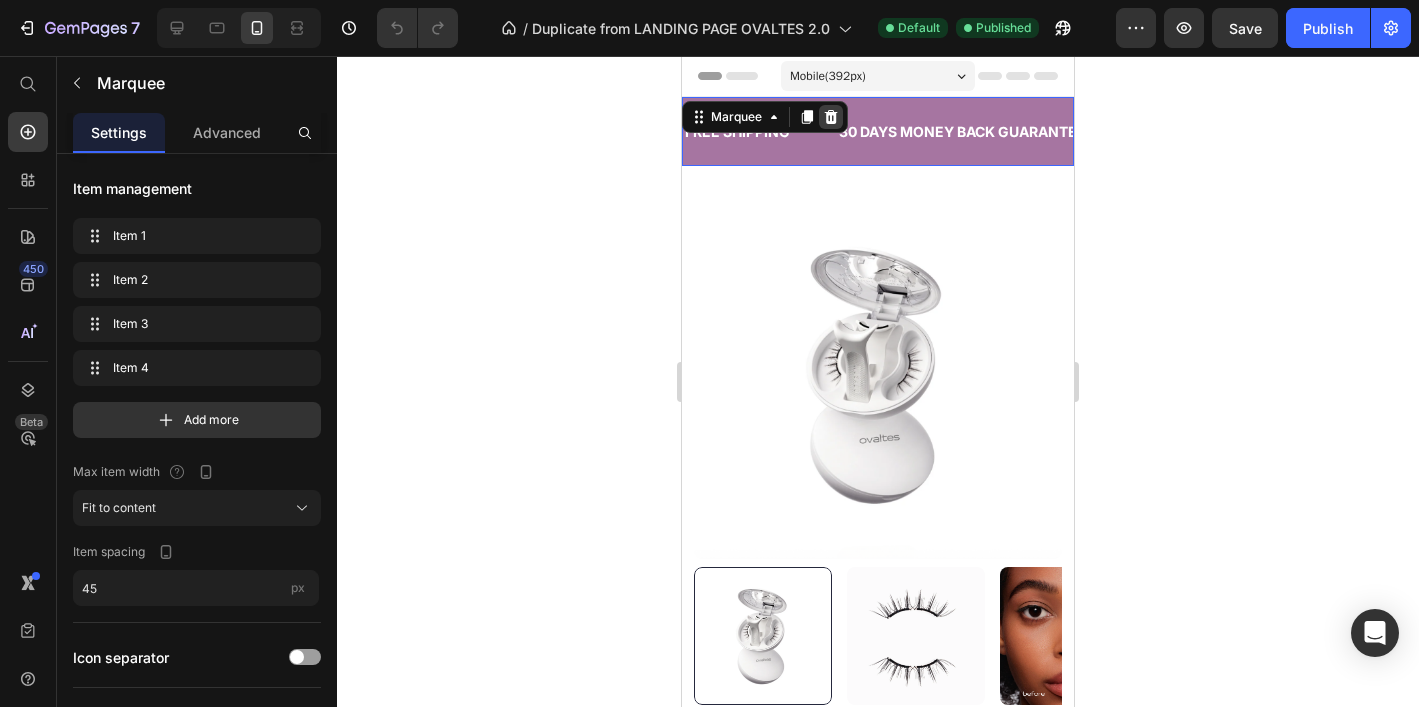 click 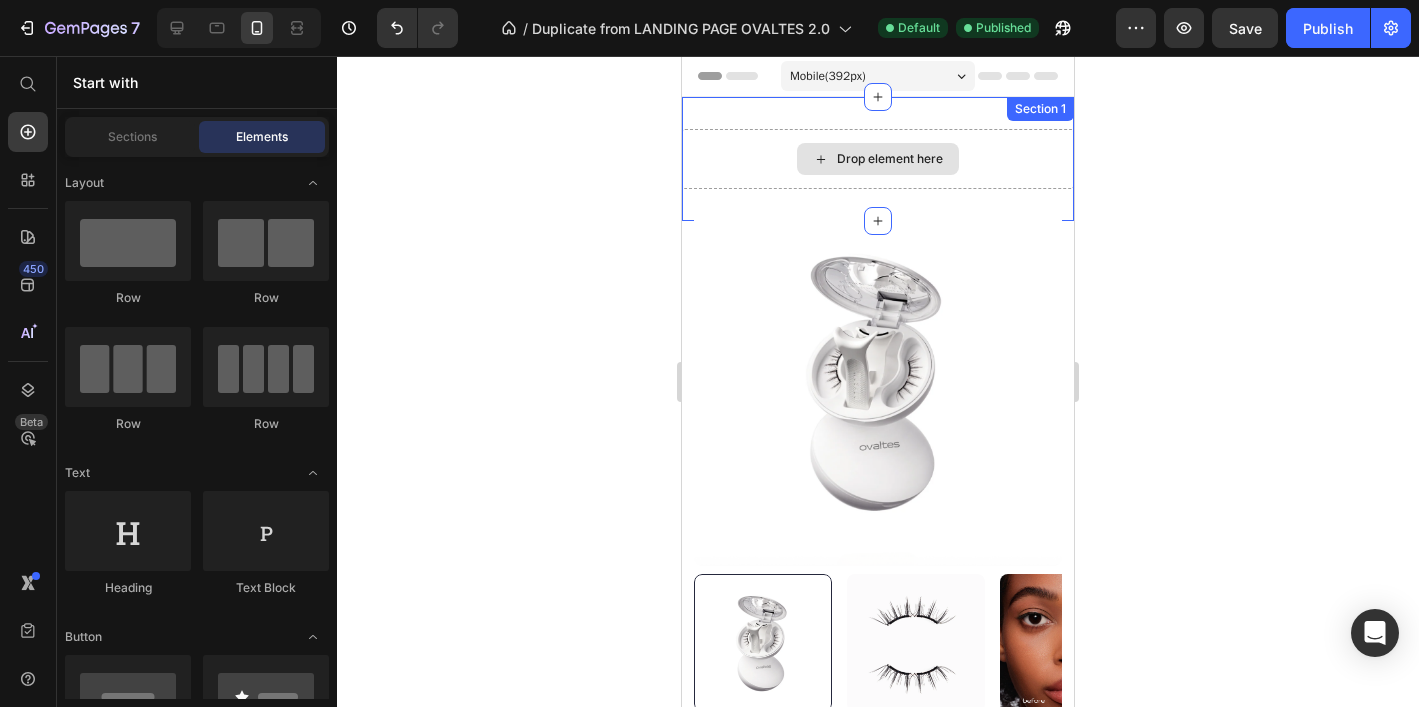 click on "Drop element here Section 1" at bounding box center (878, 159) 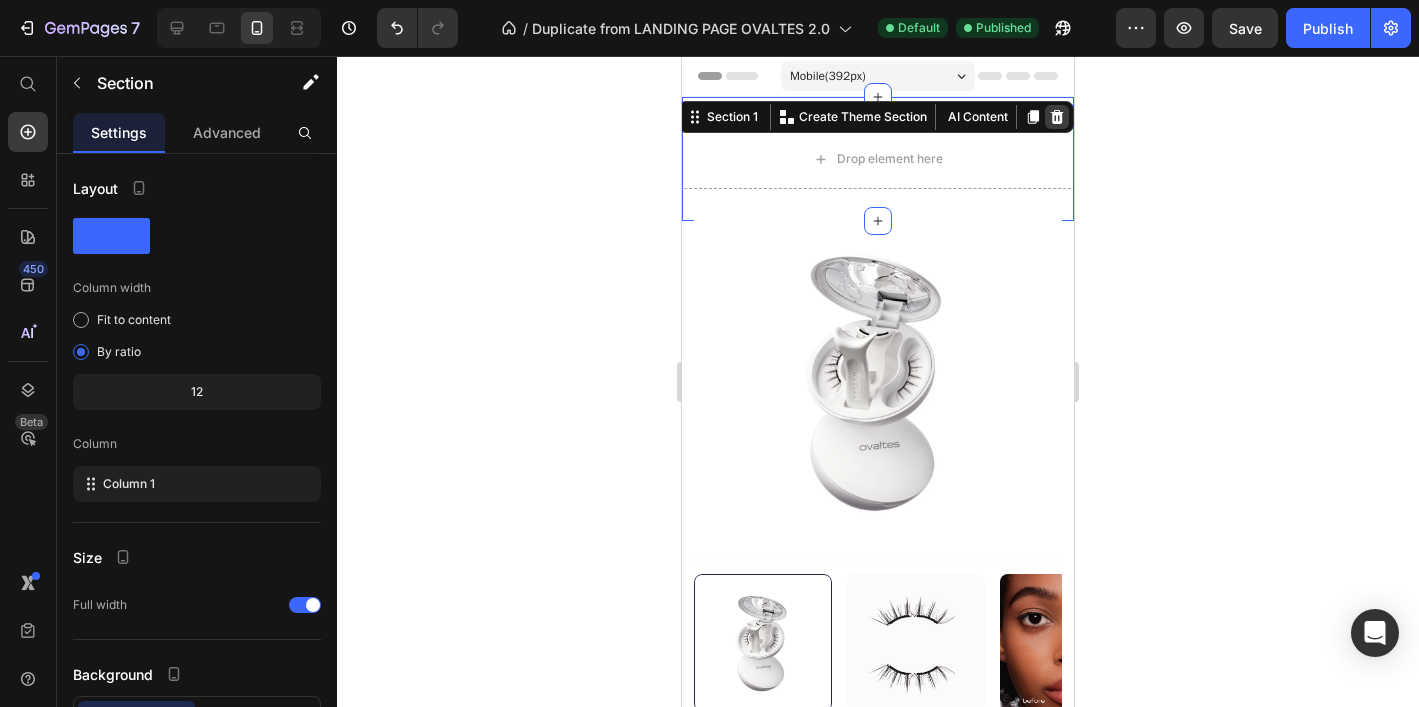 click 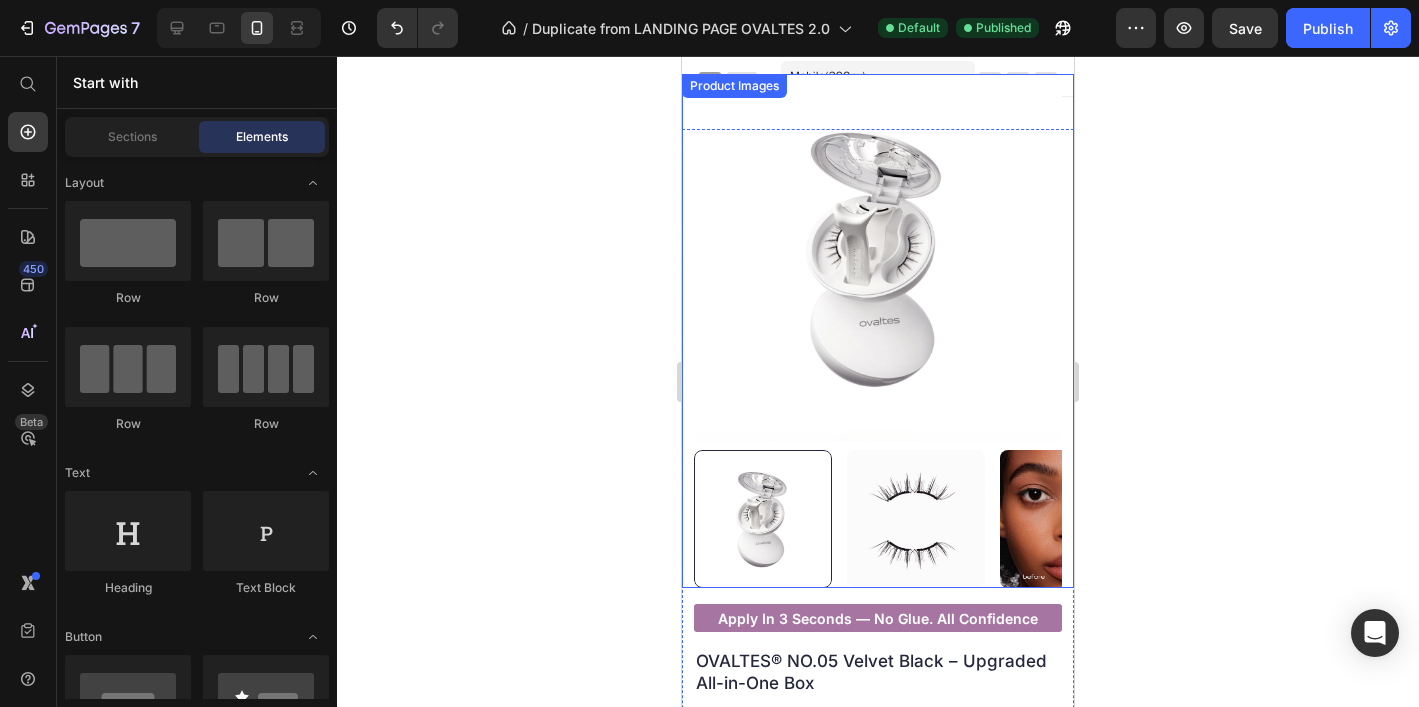 click at bounding box center [878, 258] 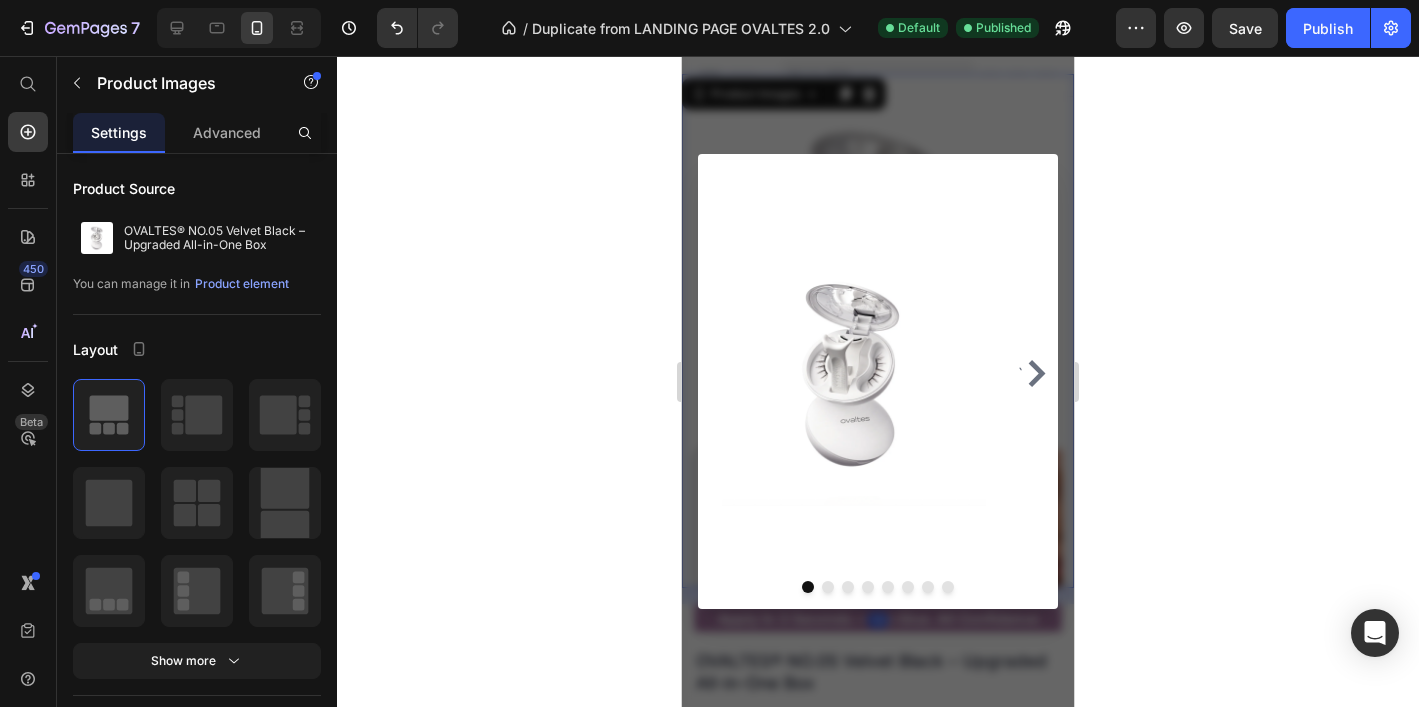click 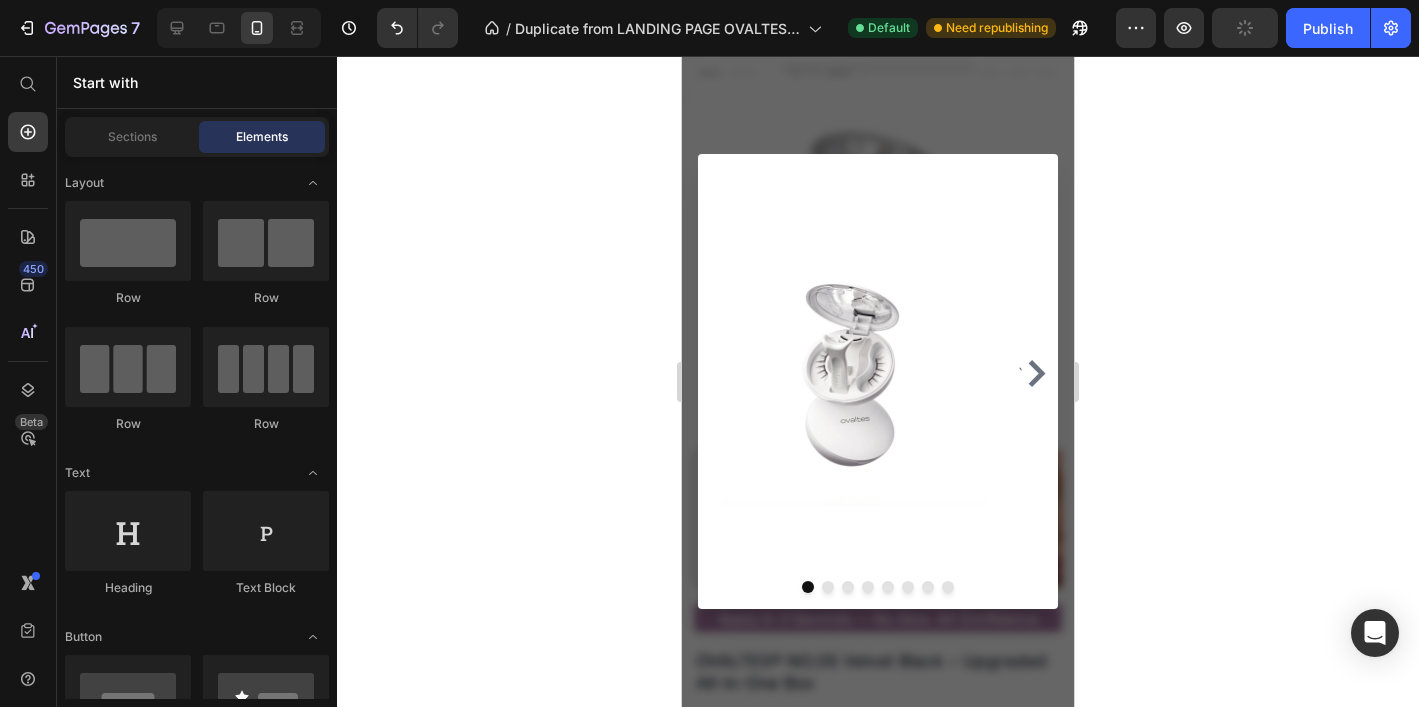 click 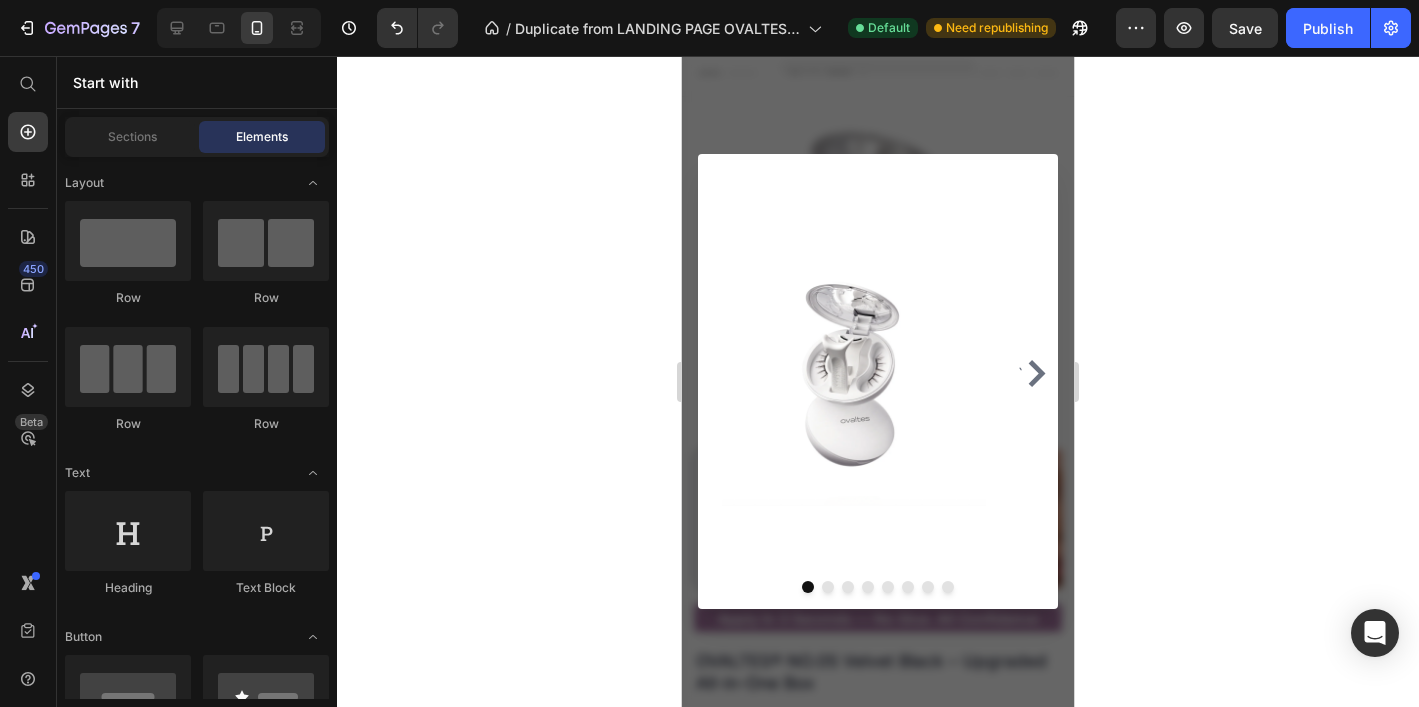 click 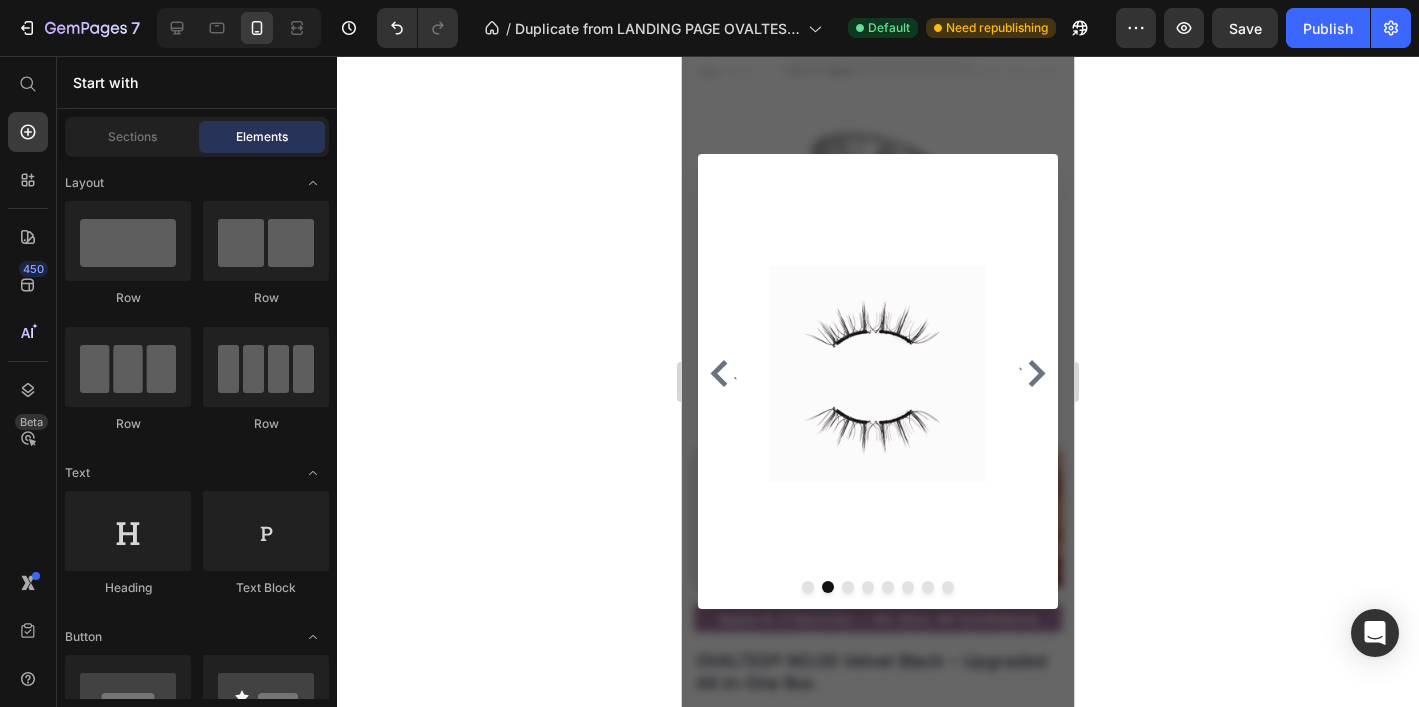 click 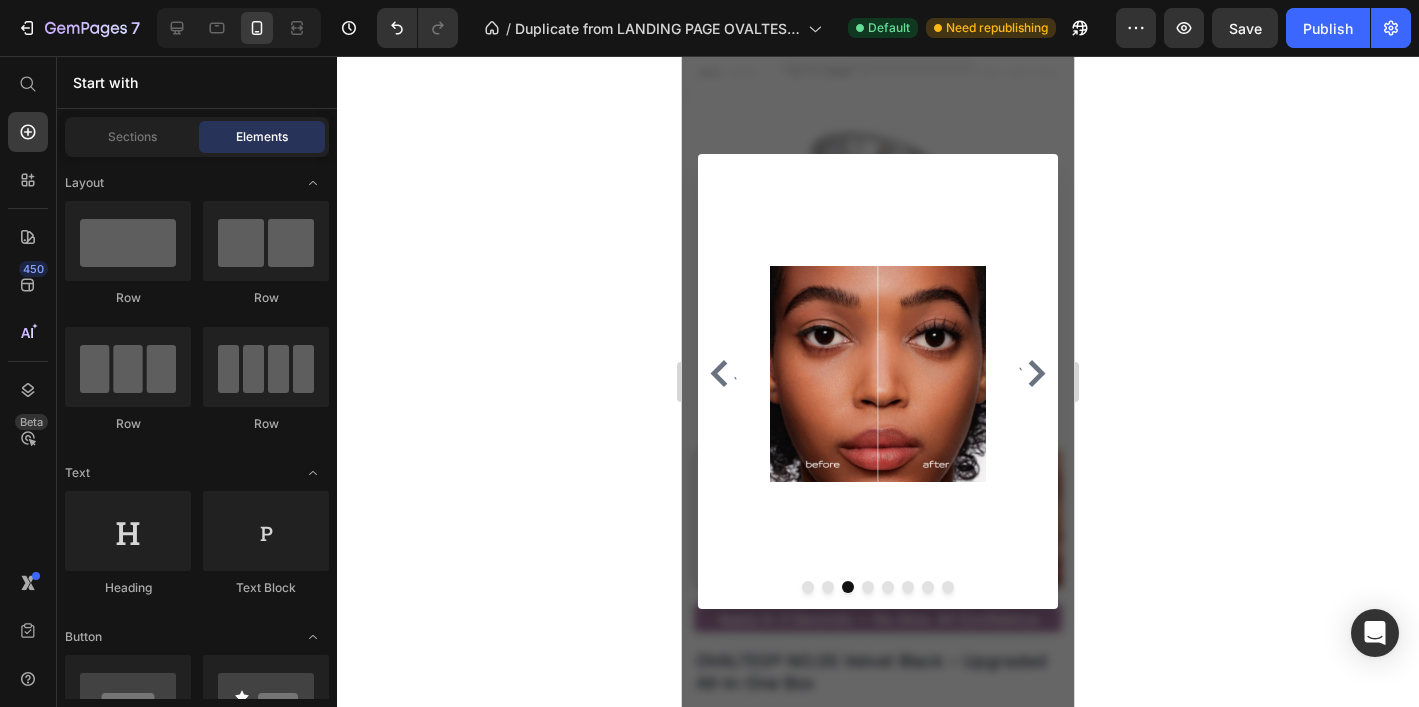 click at bounding box center (878, 381) 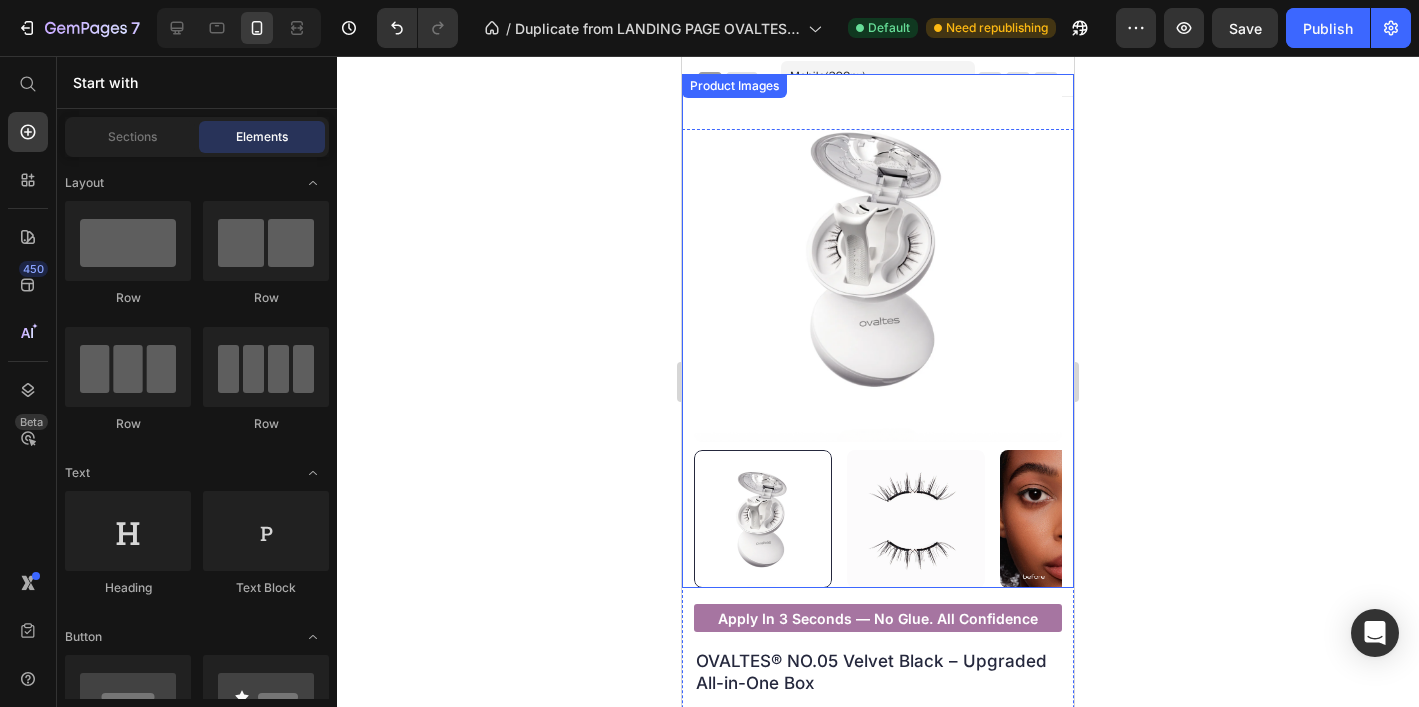 click at bounding box center (878, 258) 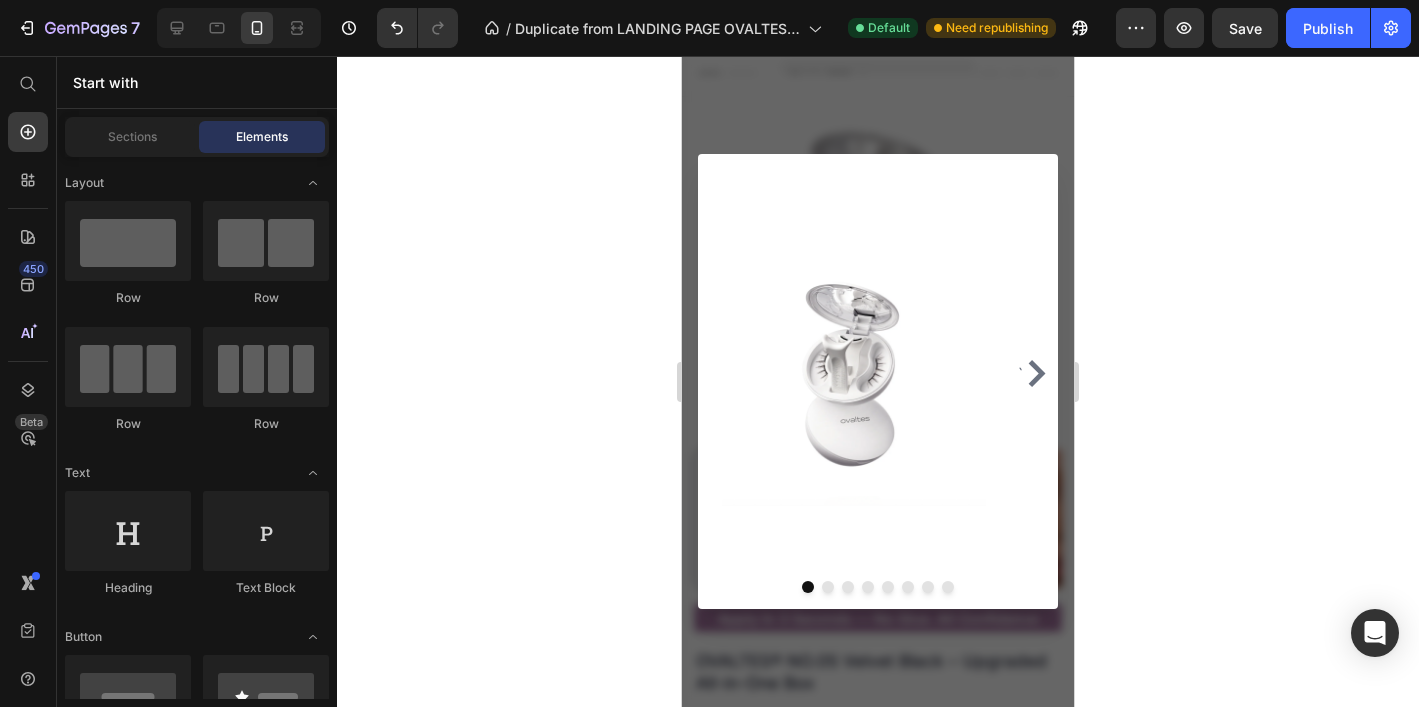 click at bounding box center [878, 381] 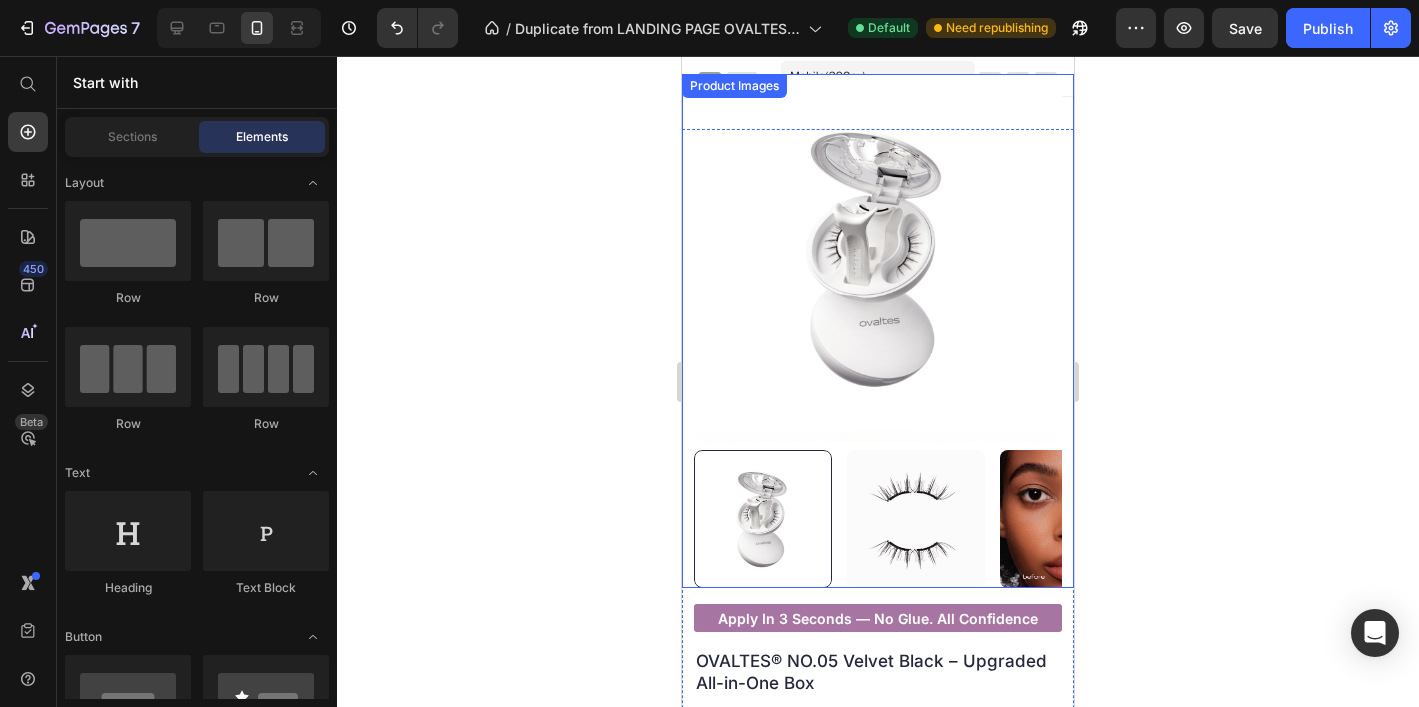 click at bounding box center [878, 519] 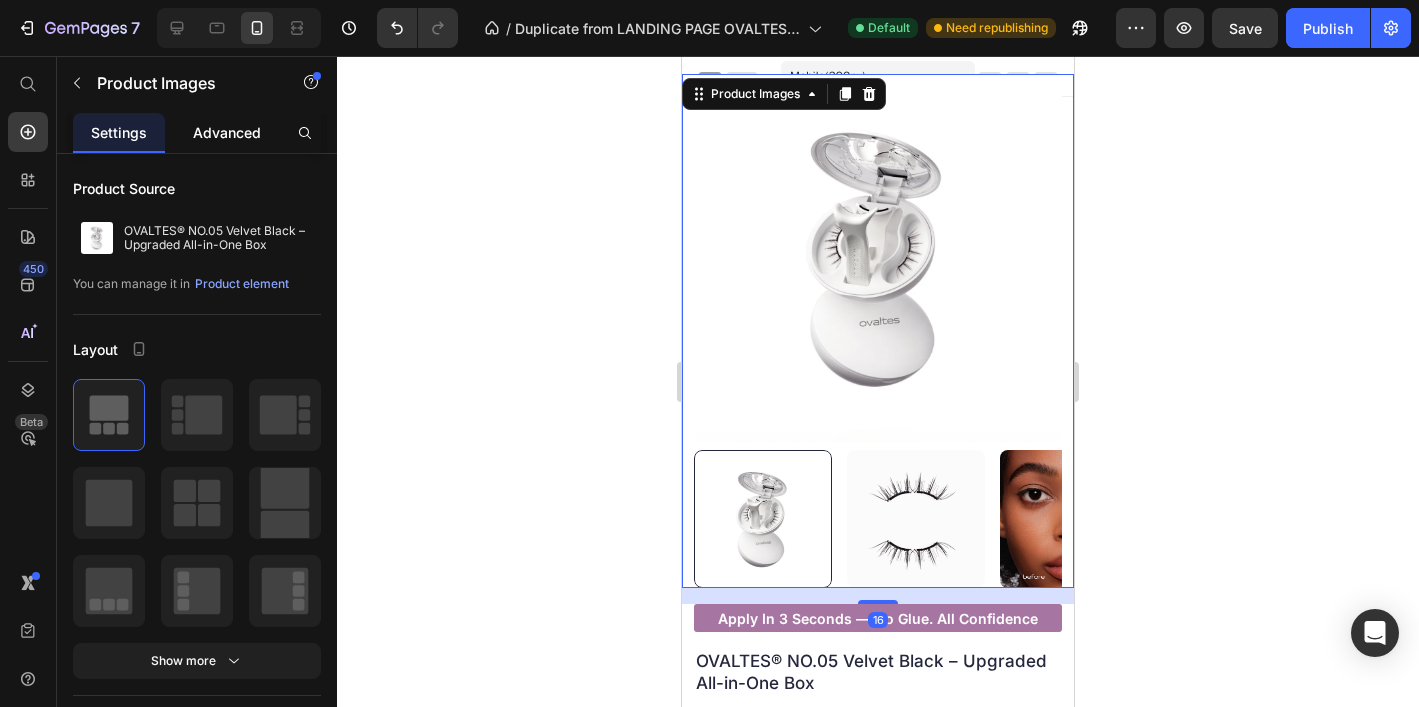click on "Advanced" at bounding box center [227, 132] 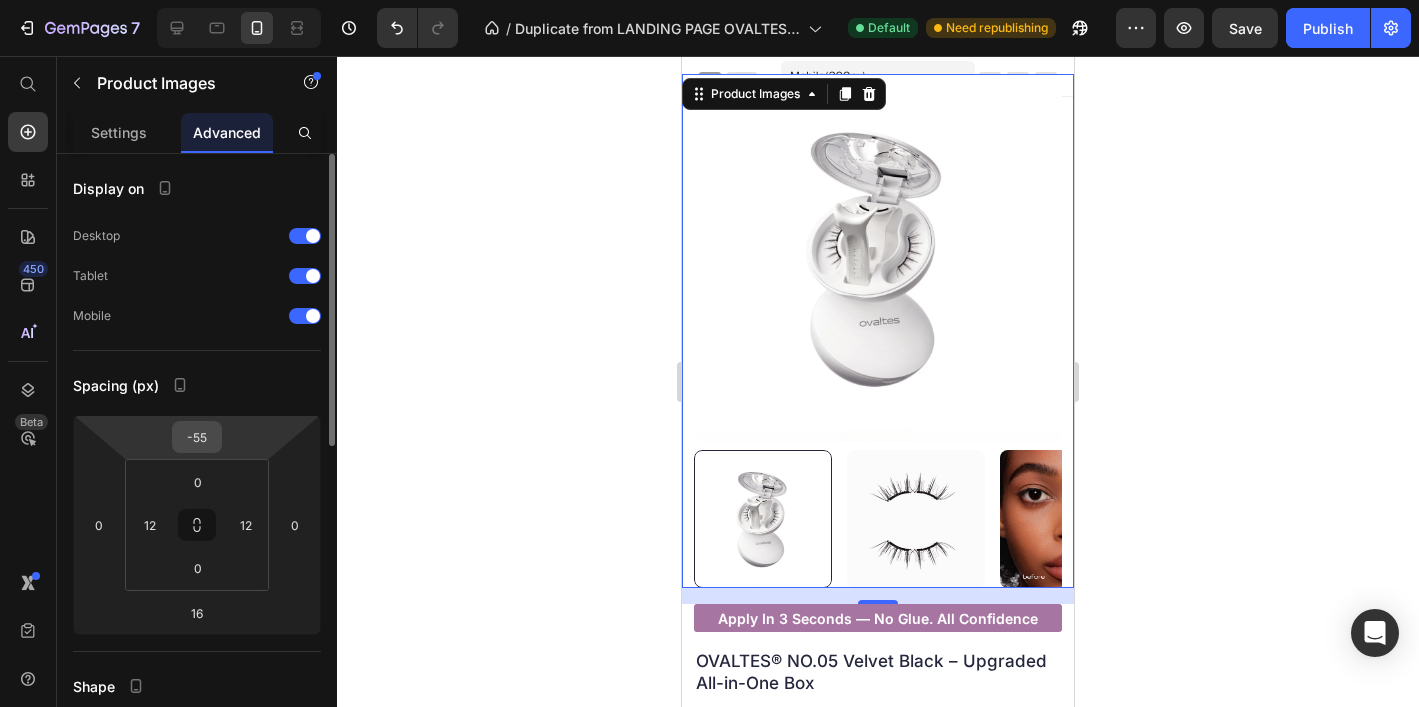 click on "-55" at bounding box center [197, 437] 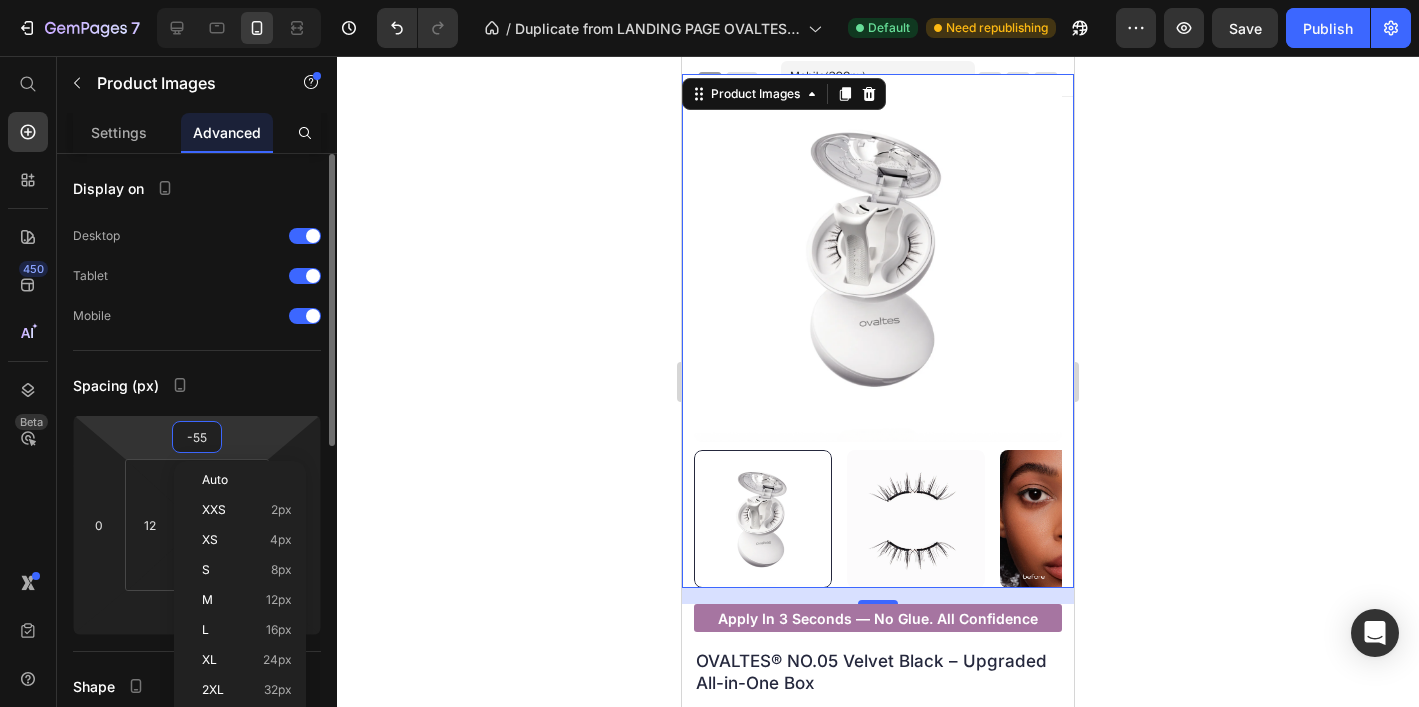 type on "0" 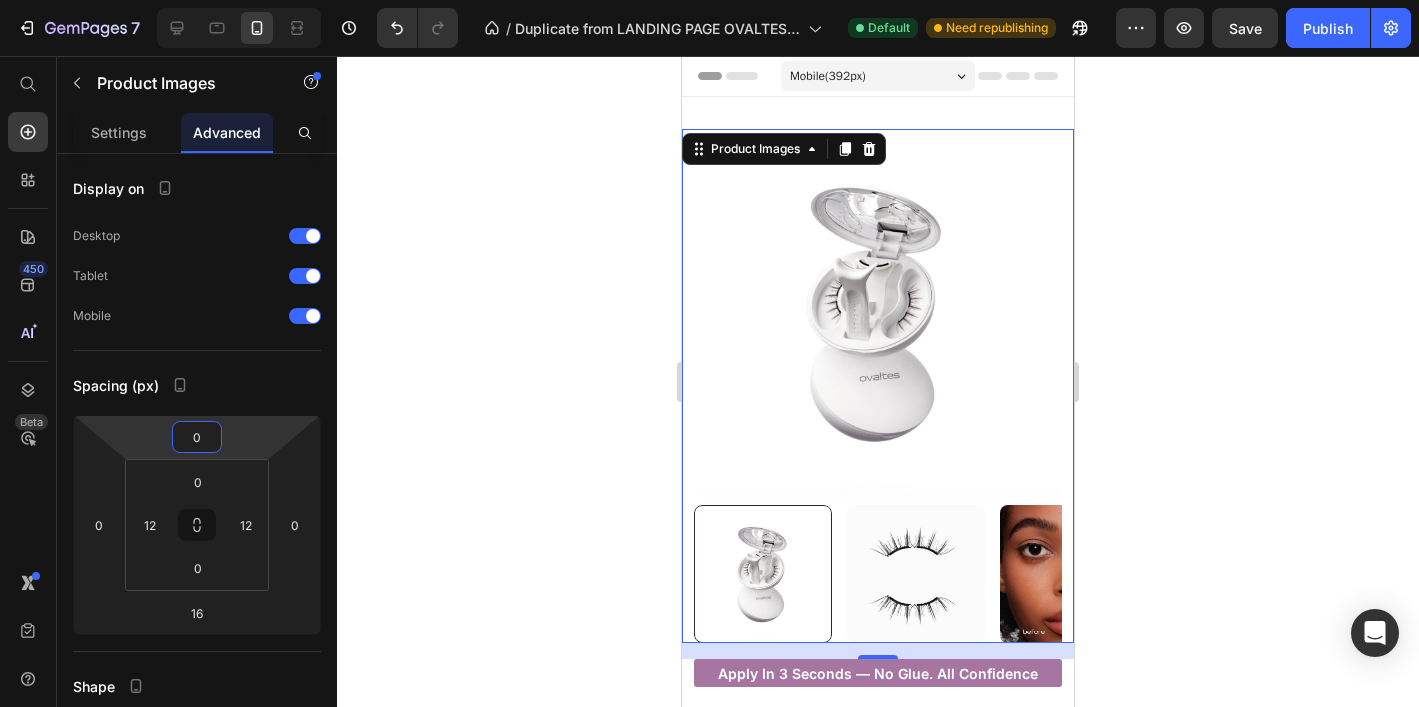 click 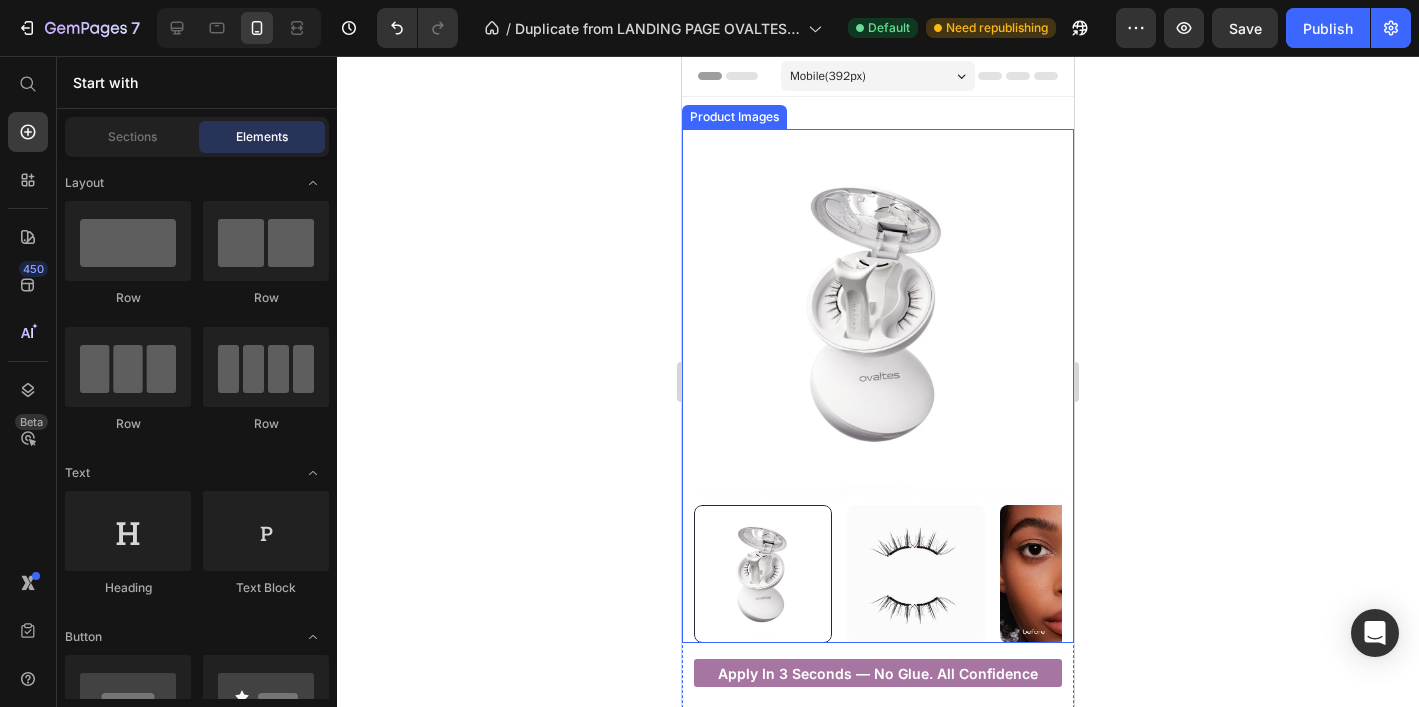 click at bounding box center [878, 313] 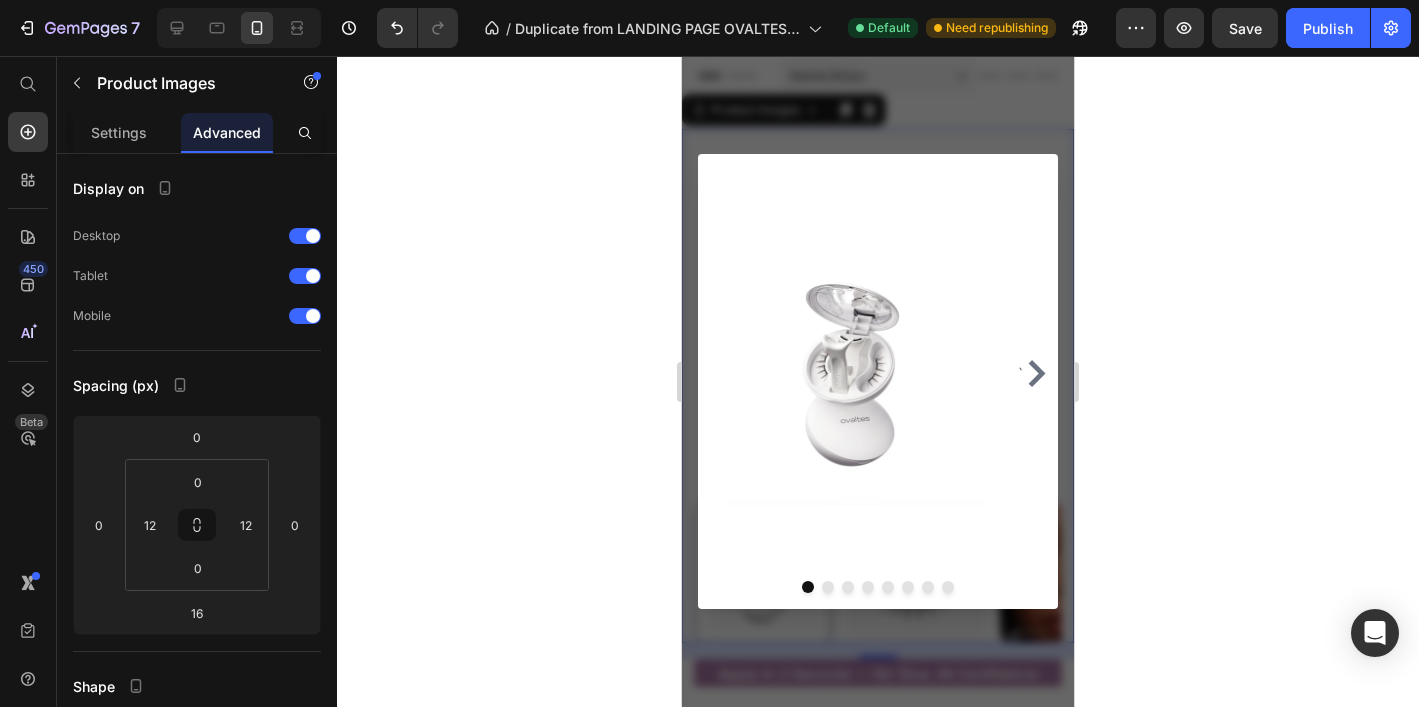 click at bounding box center (878, 381) 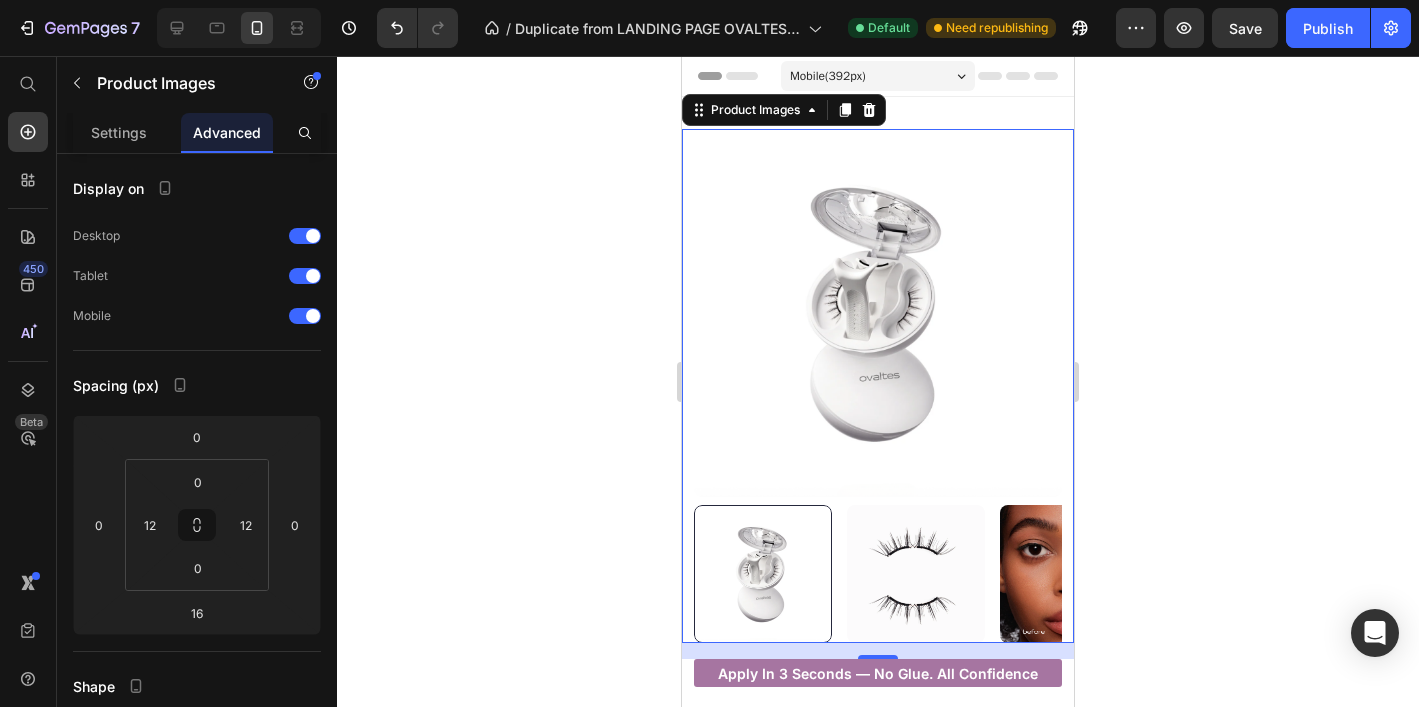 click 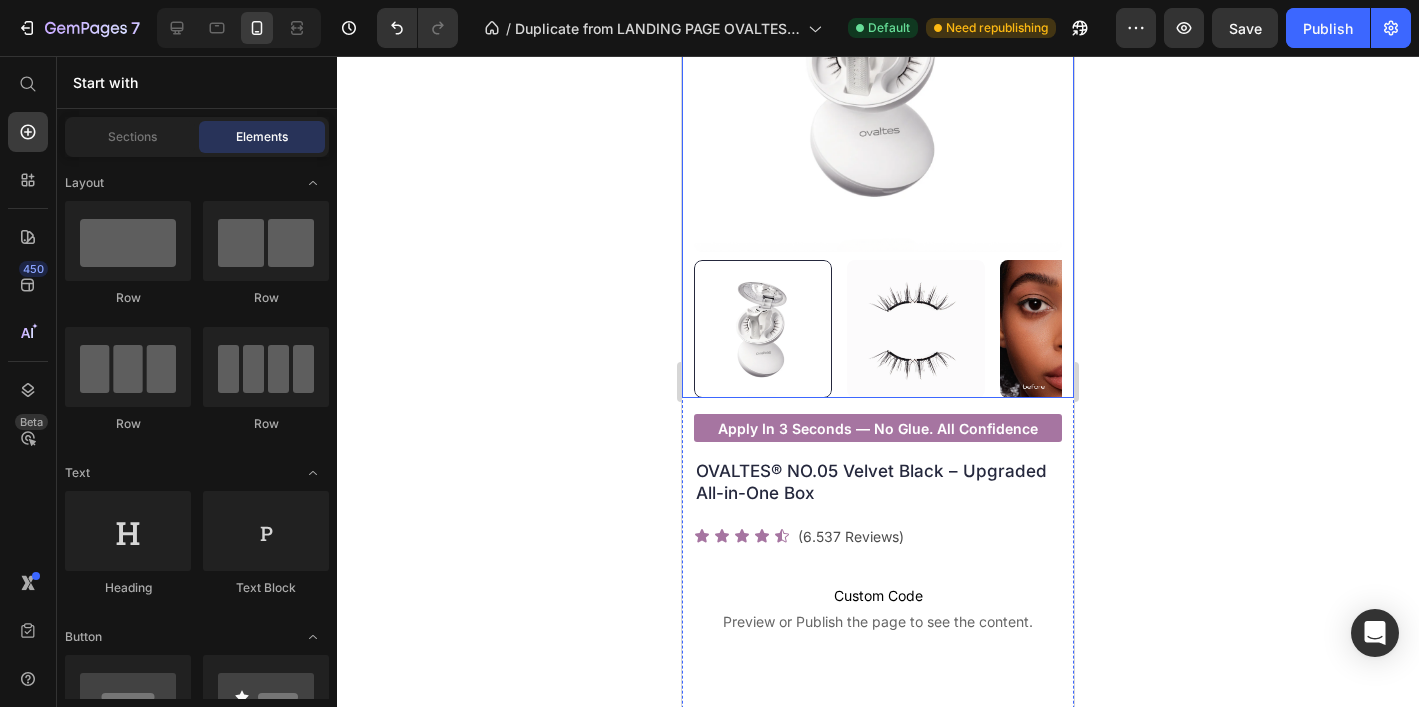 scroll, scrollTop: 247, scrollLeft: 0, axis: vertical 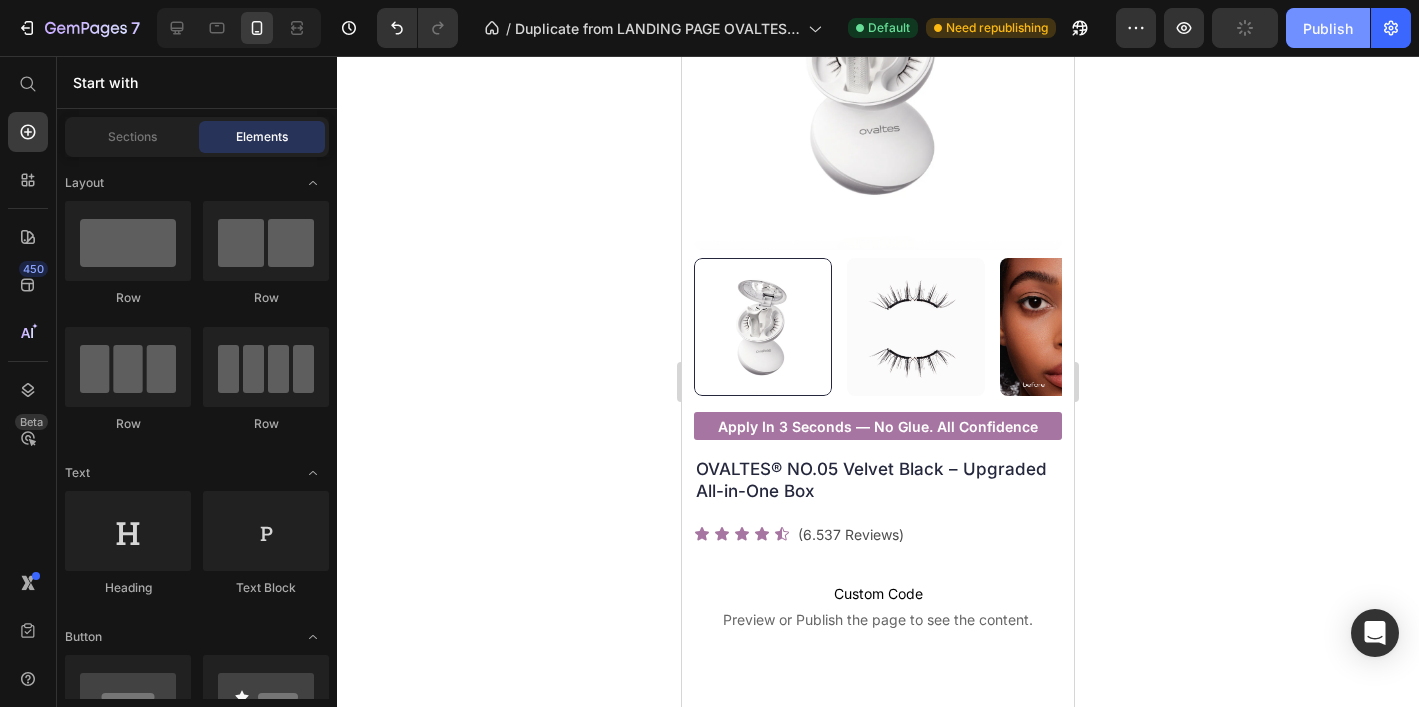 click on "Publish" at bounding box center [1328, 28] 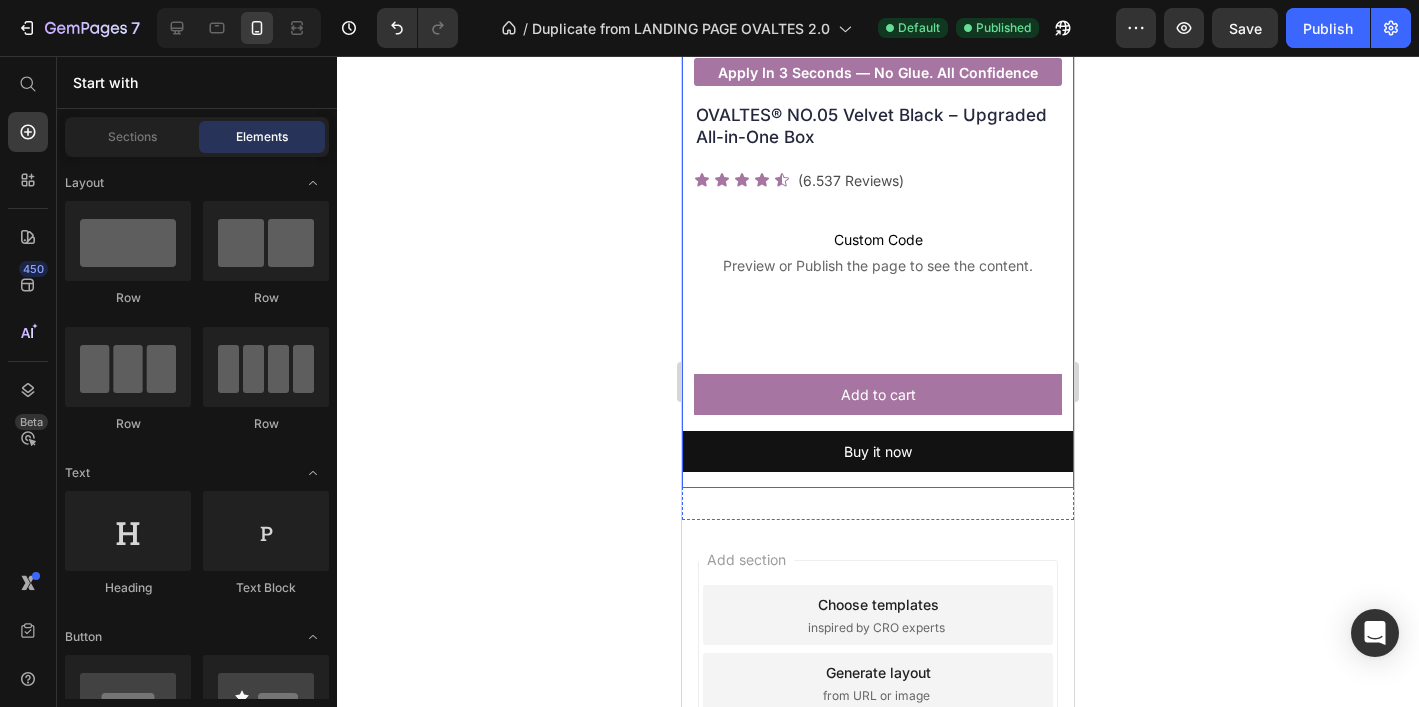 scroll, scrollTop: 602, scrollLeft: 0, axis: vertical 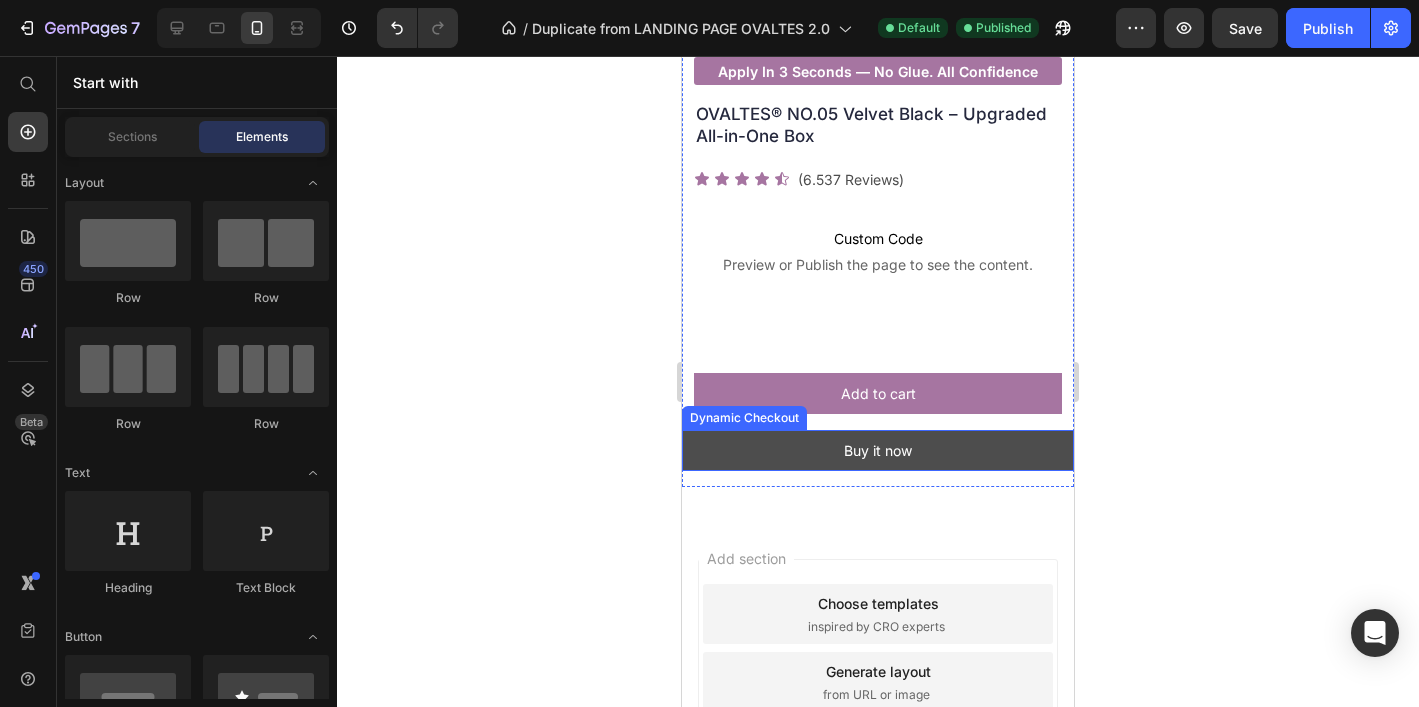 click on "Buy it now" at bounding box center (878, 450) 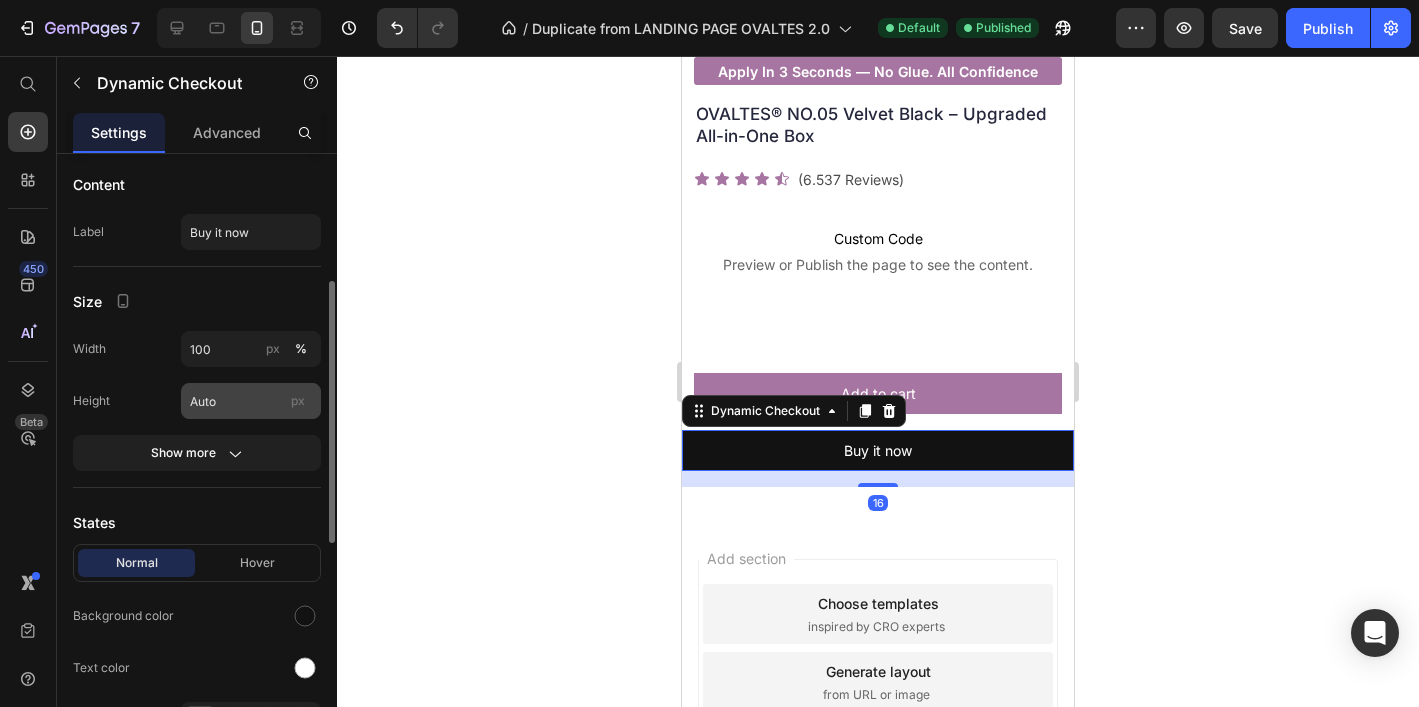 scroll, scrollTop: 488, scrollLeft: 0, axis: vertical 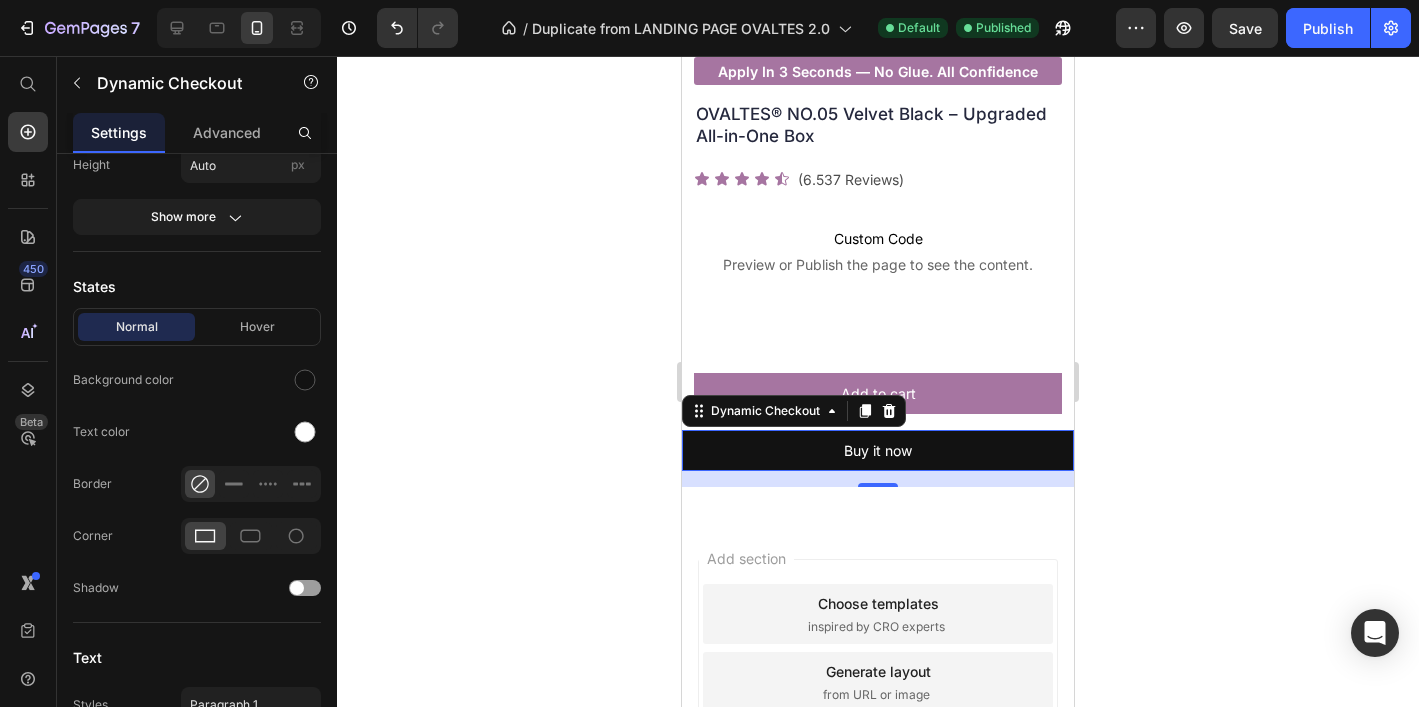 click 